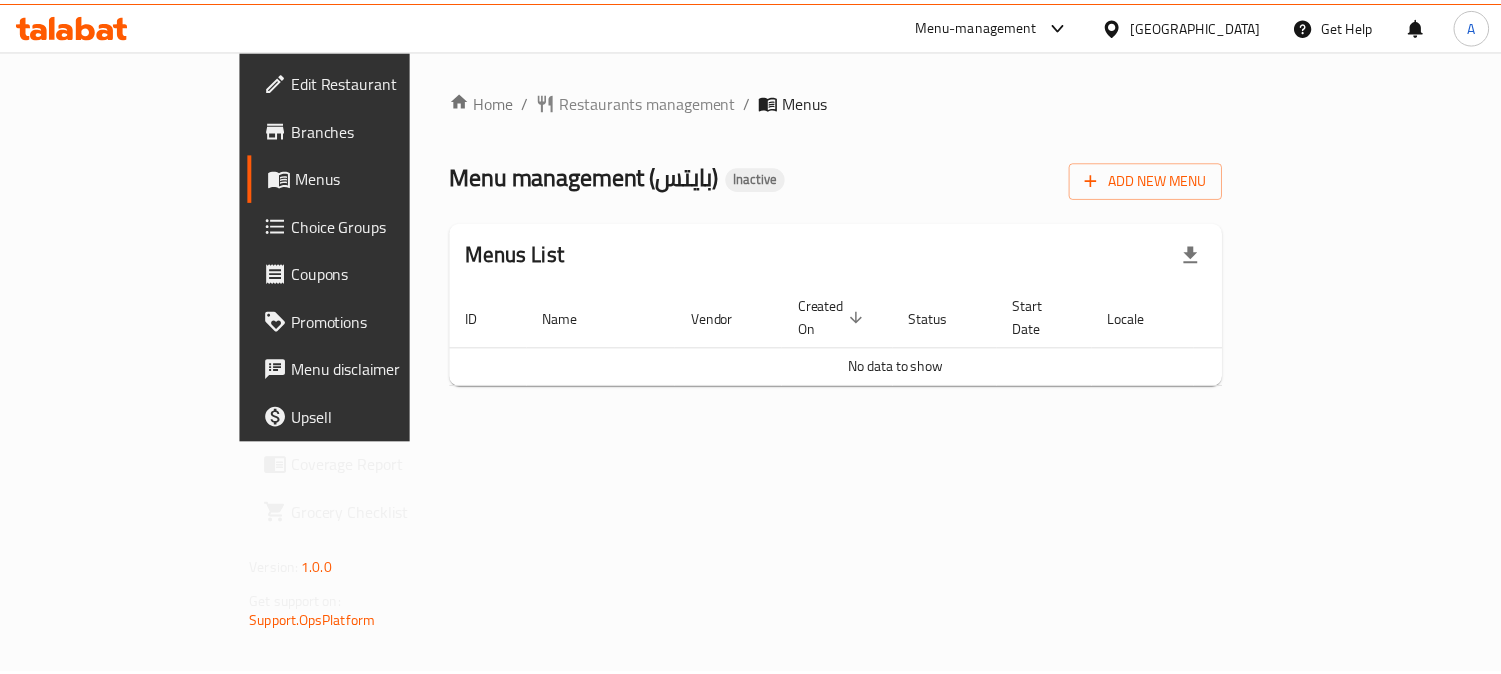 scroll, scrollTop: 0, scrollLeft: 0, axis: both 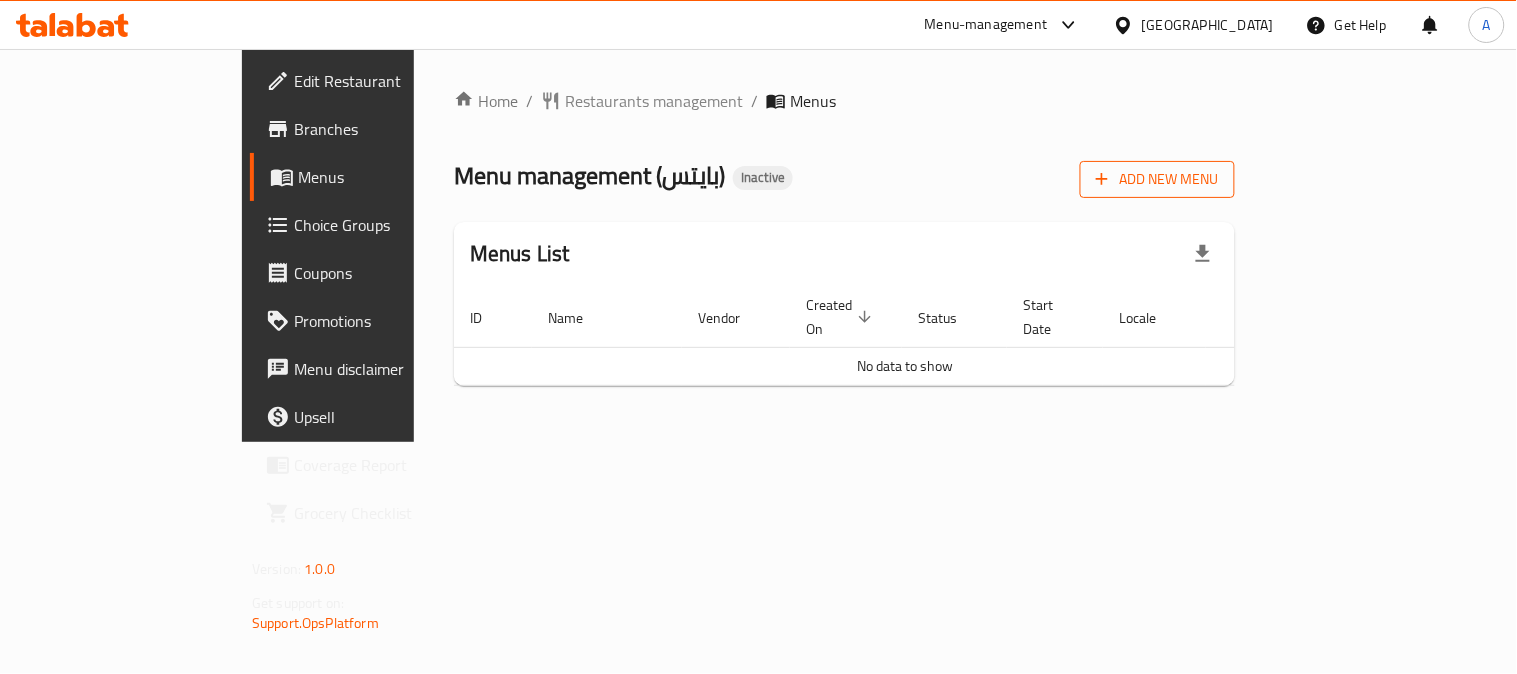 click on "Add New Menu" at bounding box center (1157, 179) 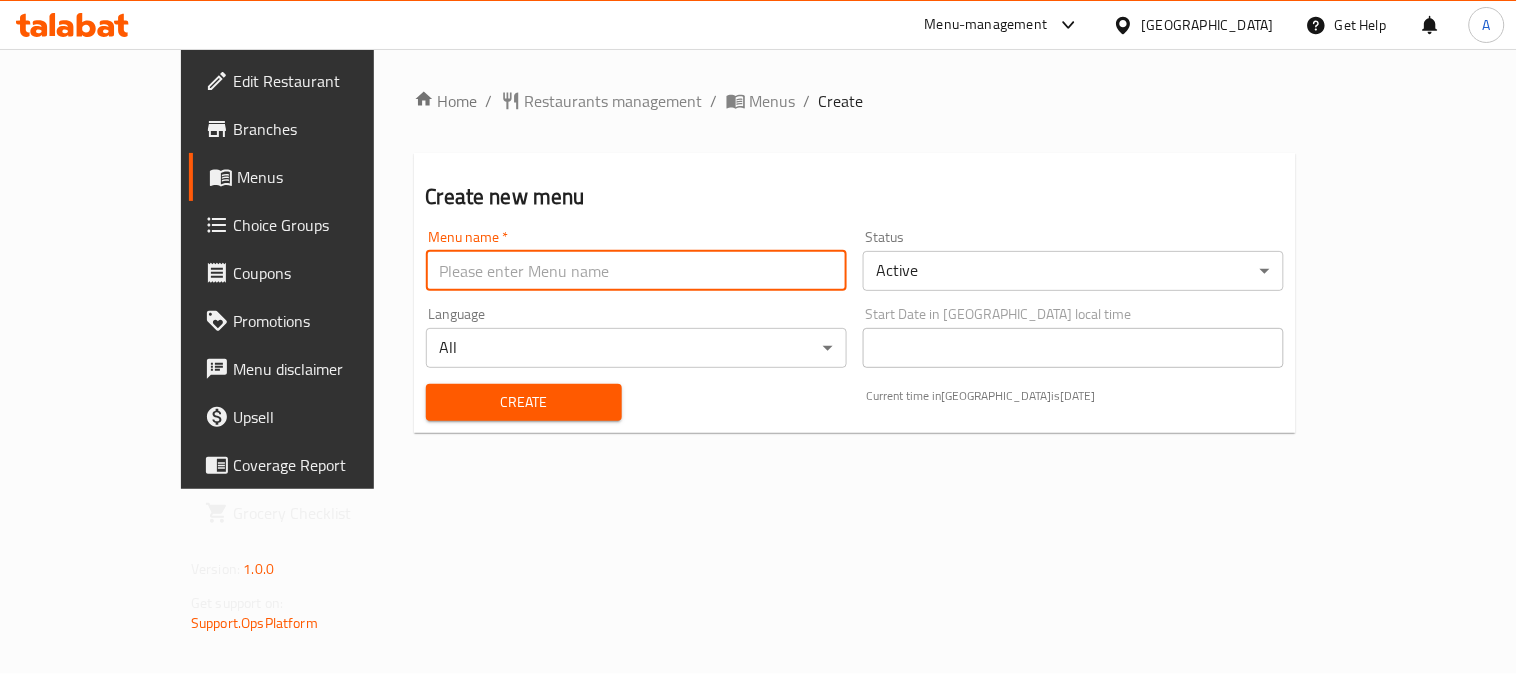 click at bounding box center (636, 271) 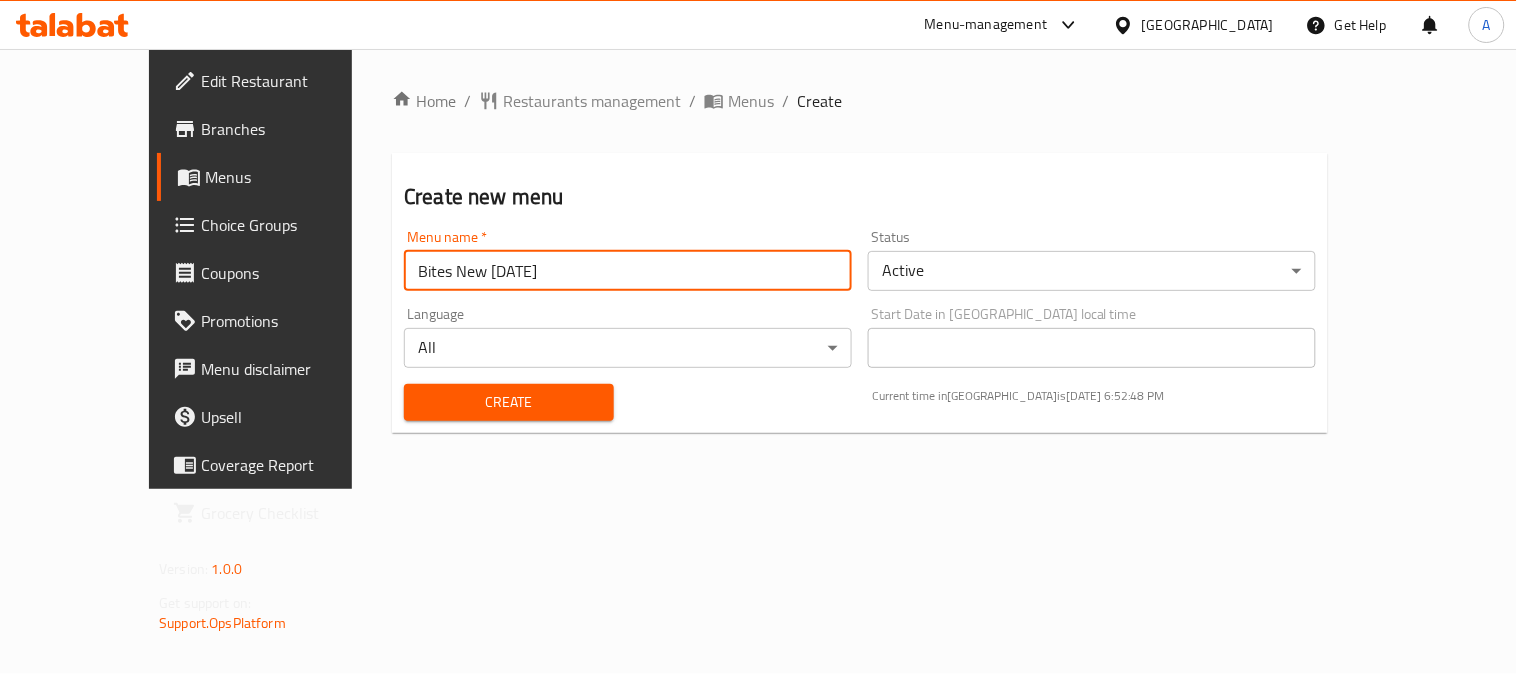 type on "Bites New 15/7/2025" 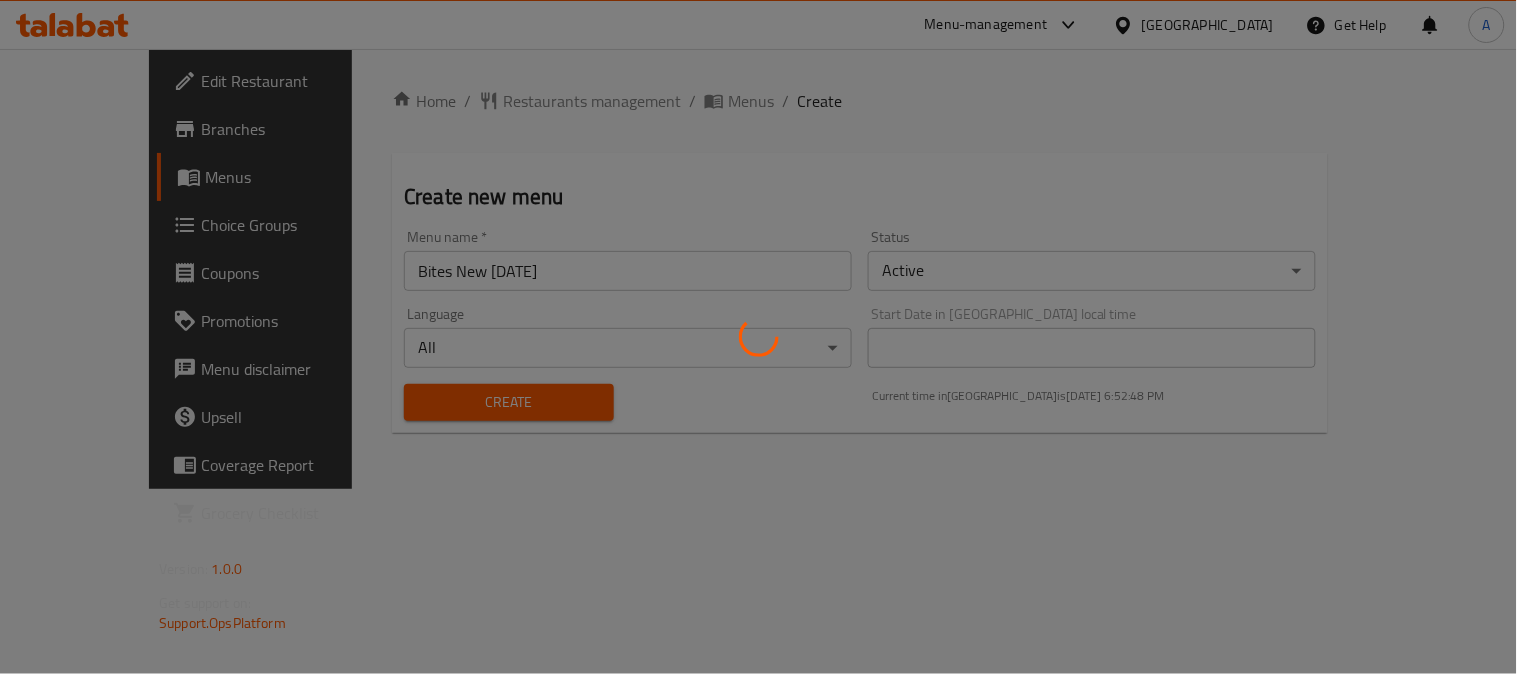 type 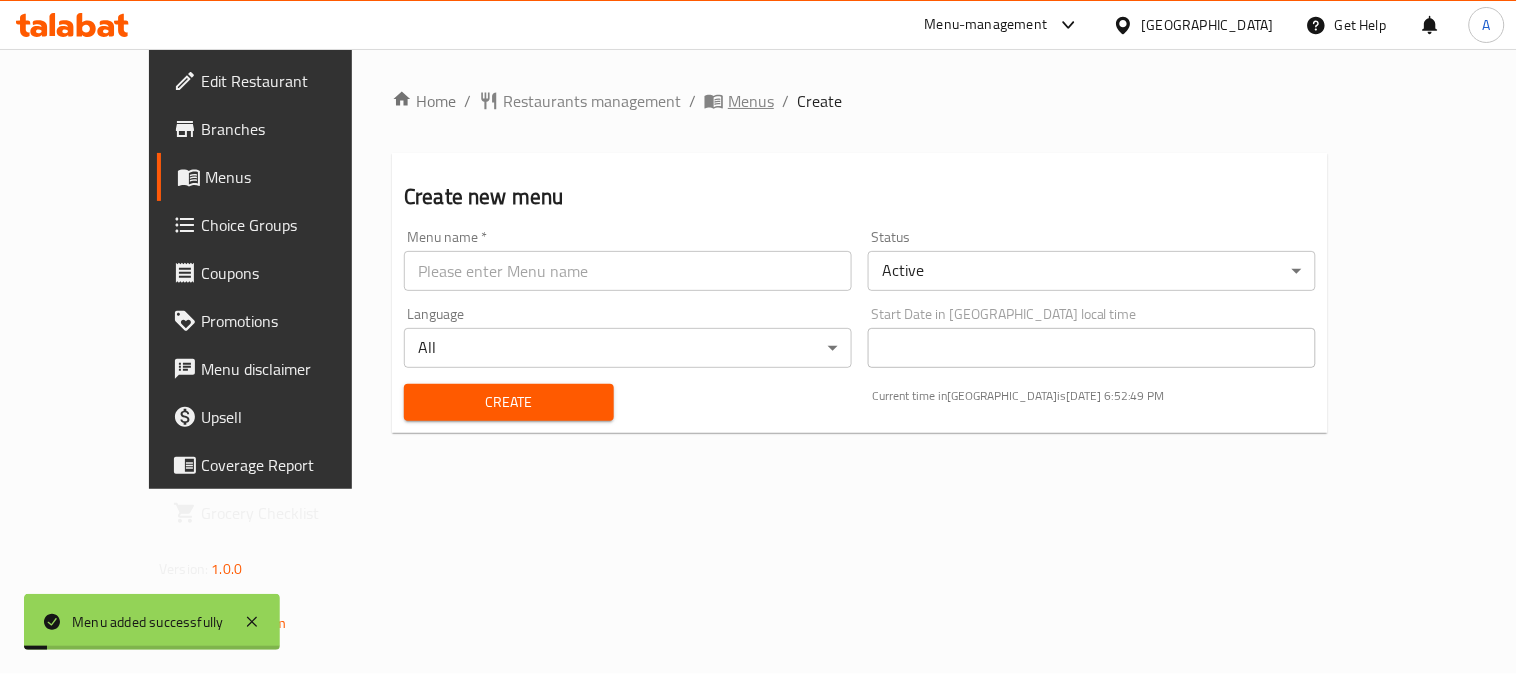 click on "Menus" at bounding box center (751, 101) 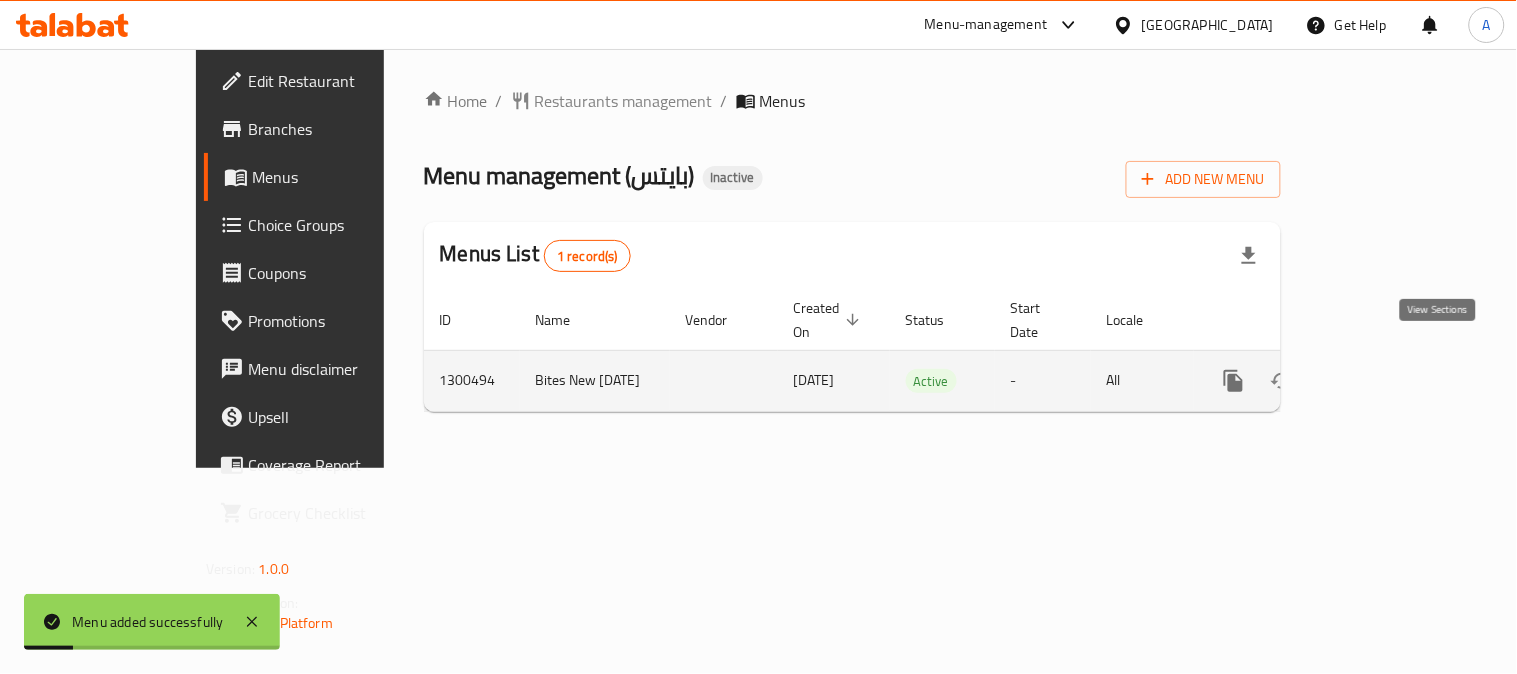click 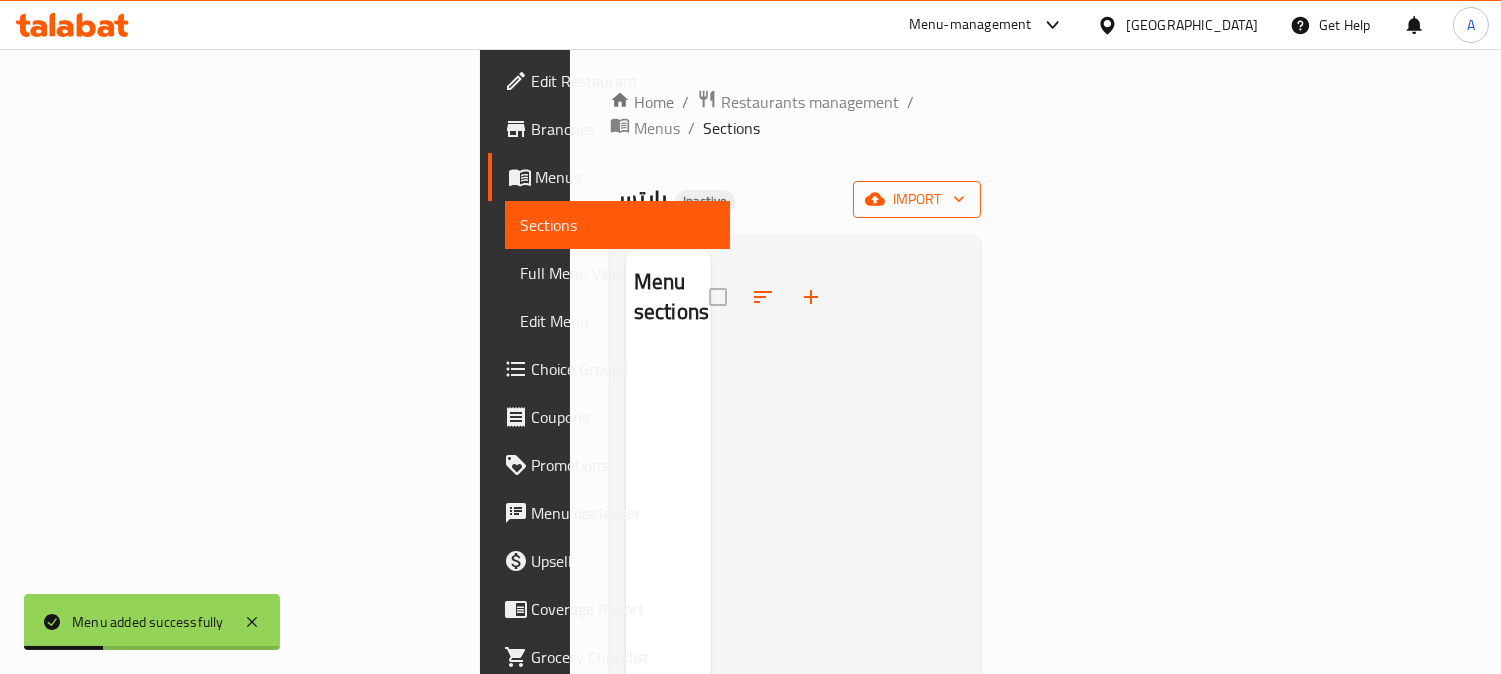 click on "import" at bounding box center (917, 199) 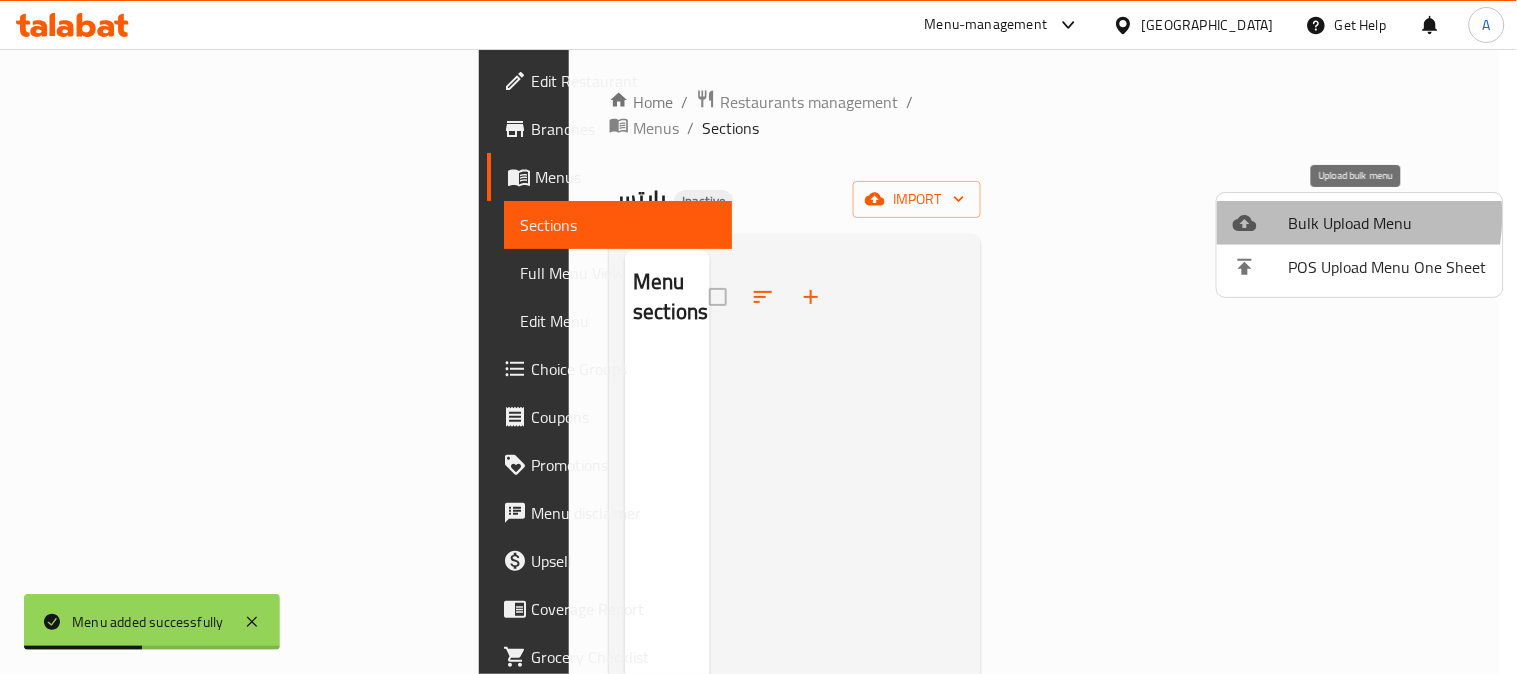 click on "Bulk Upload Menu" at bounding box center [1388, 223] 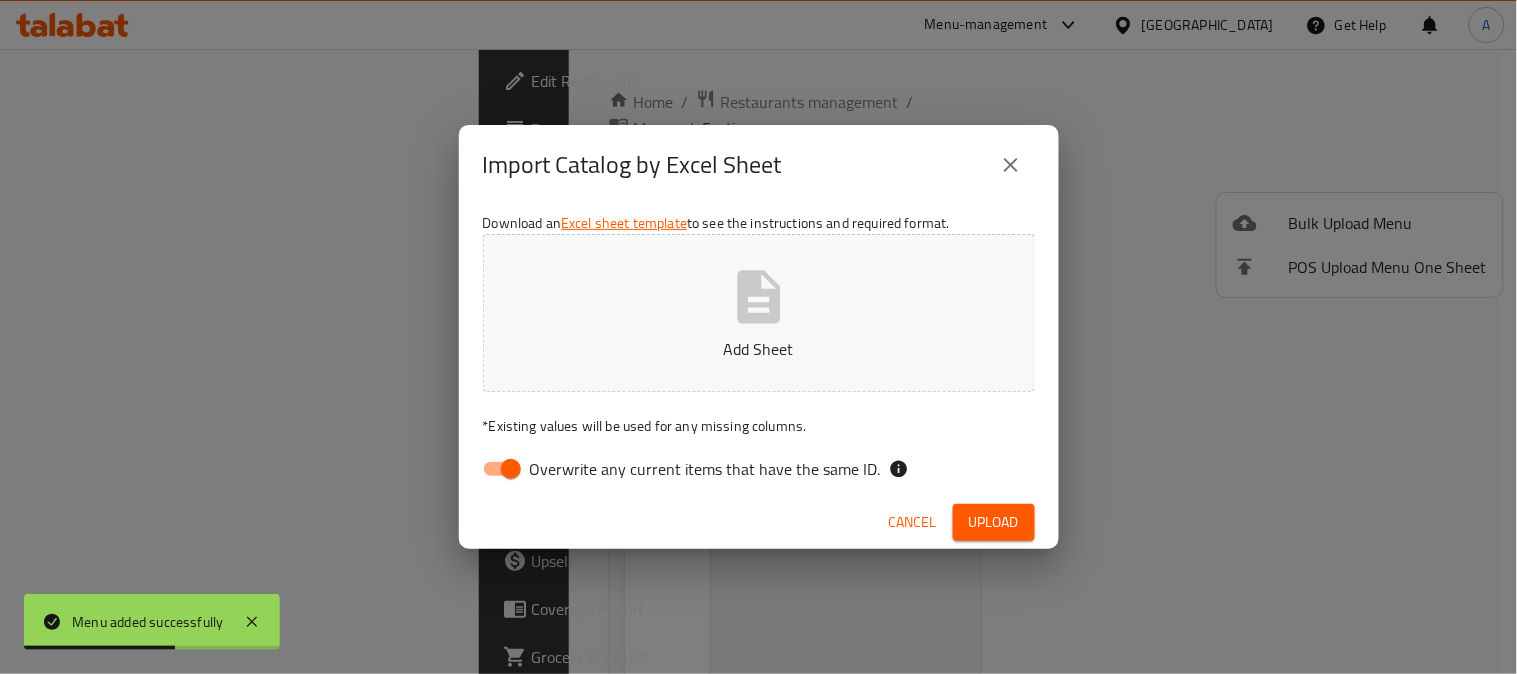 click on "Overwrite any current items that have the same ID." at bounding box center [705, 469] 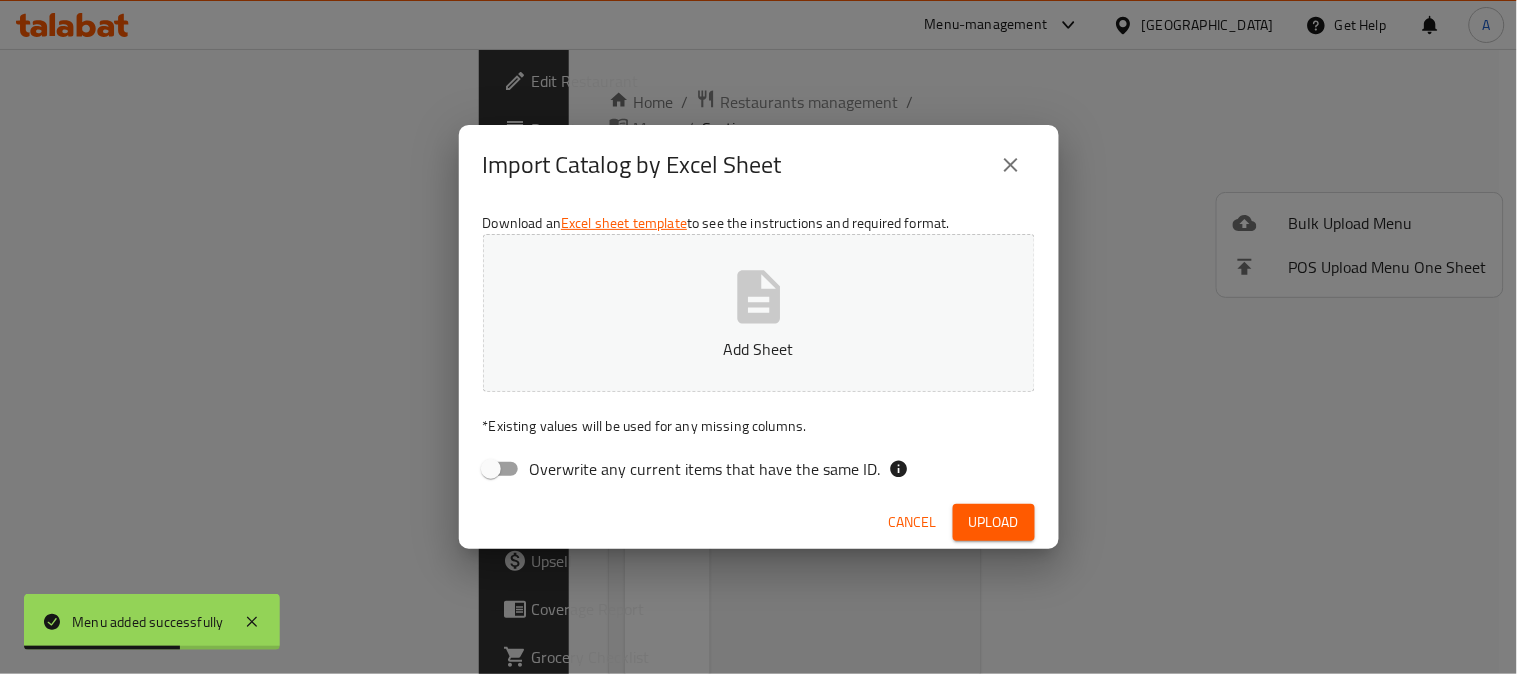 click 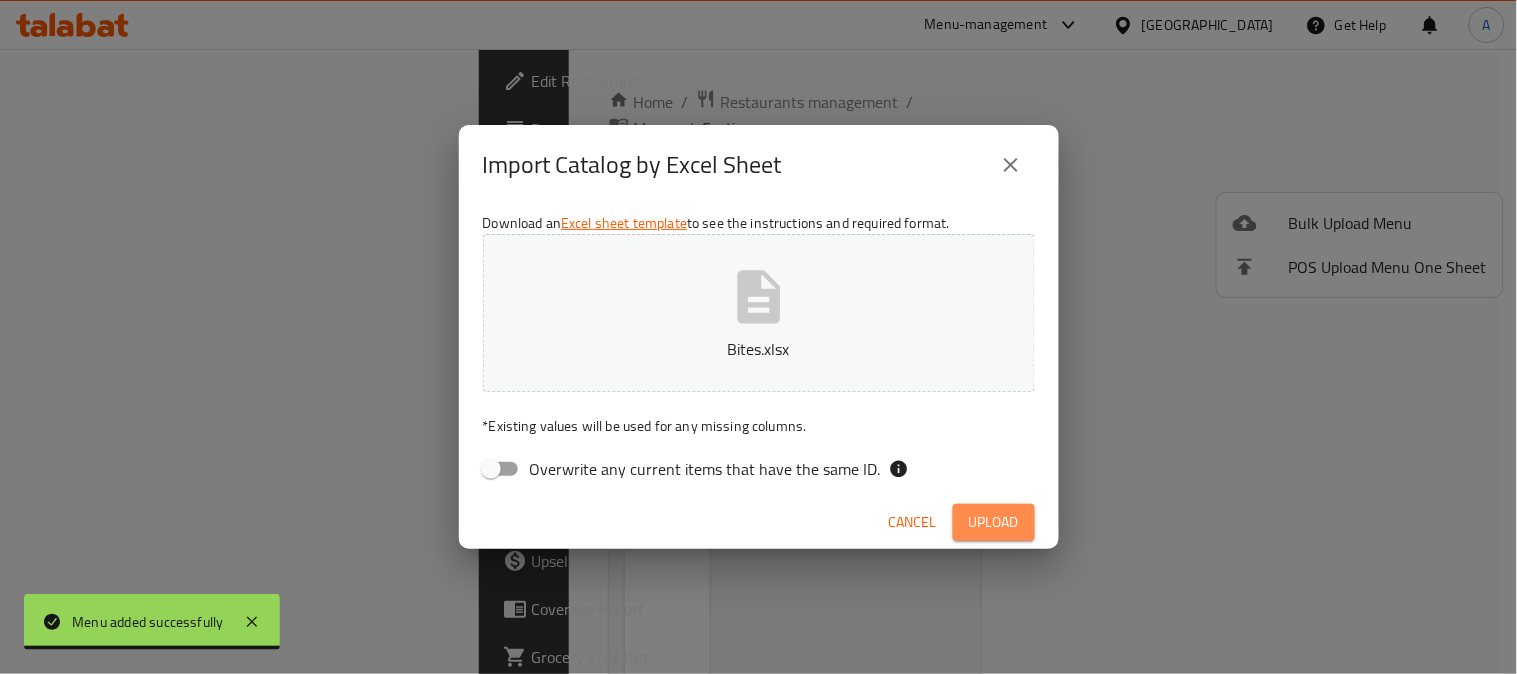 click on "Upload" at bounding box center (994, 522) 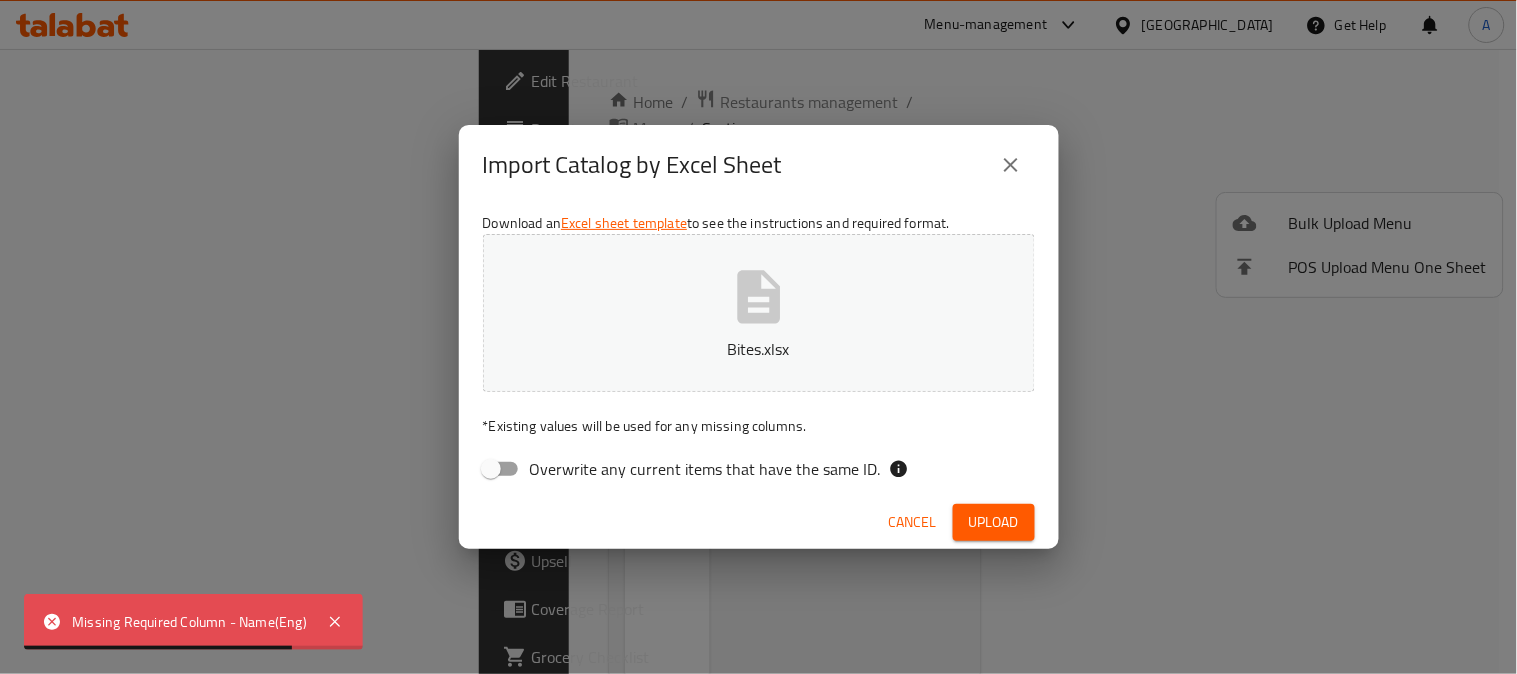 click on "Cancel" at bounding box center [913, 522] 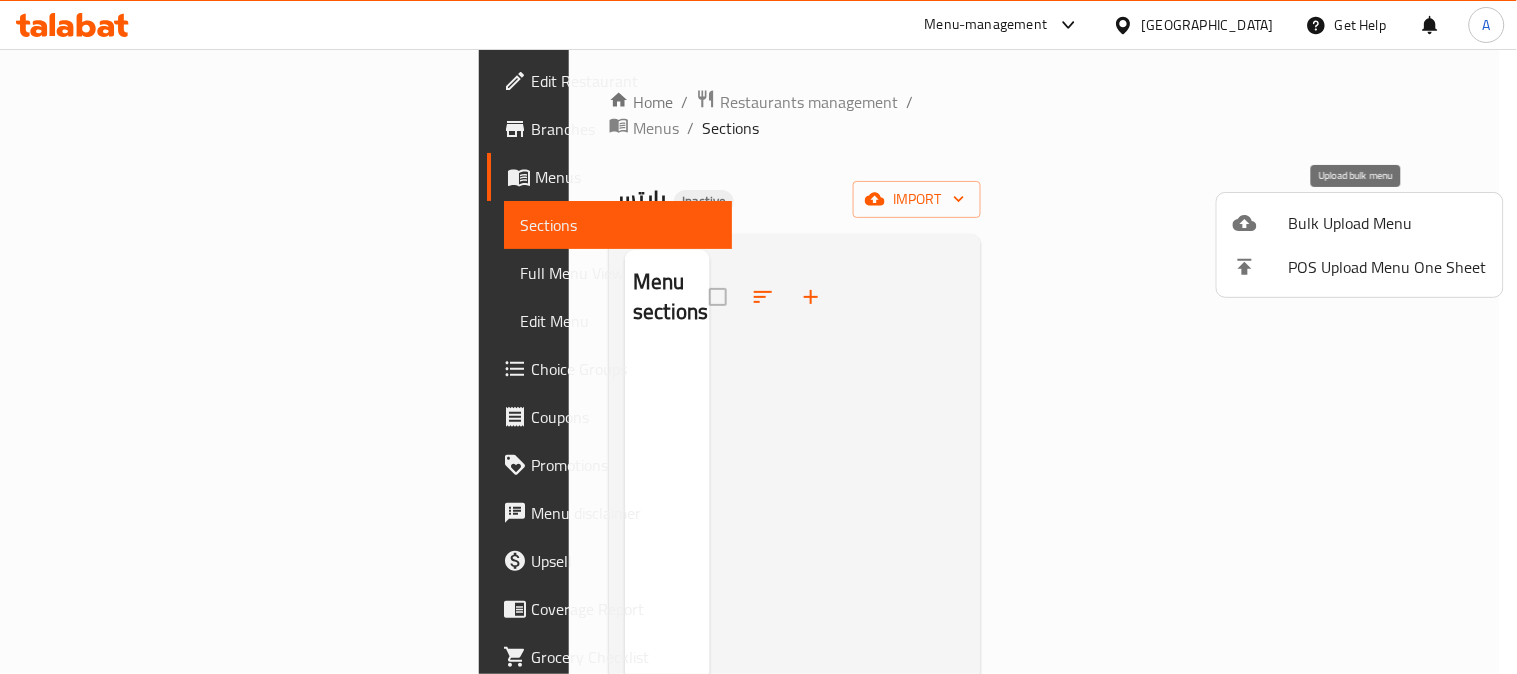 click on "Bulk Upload Menu" at bounding box center (1388, 223) 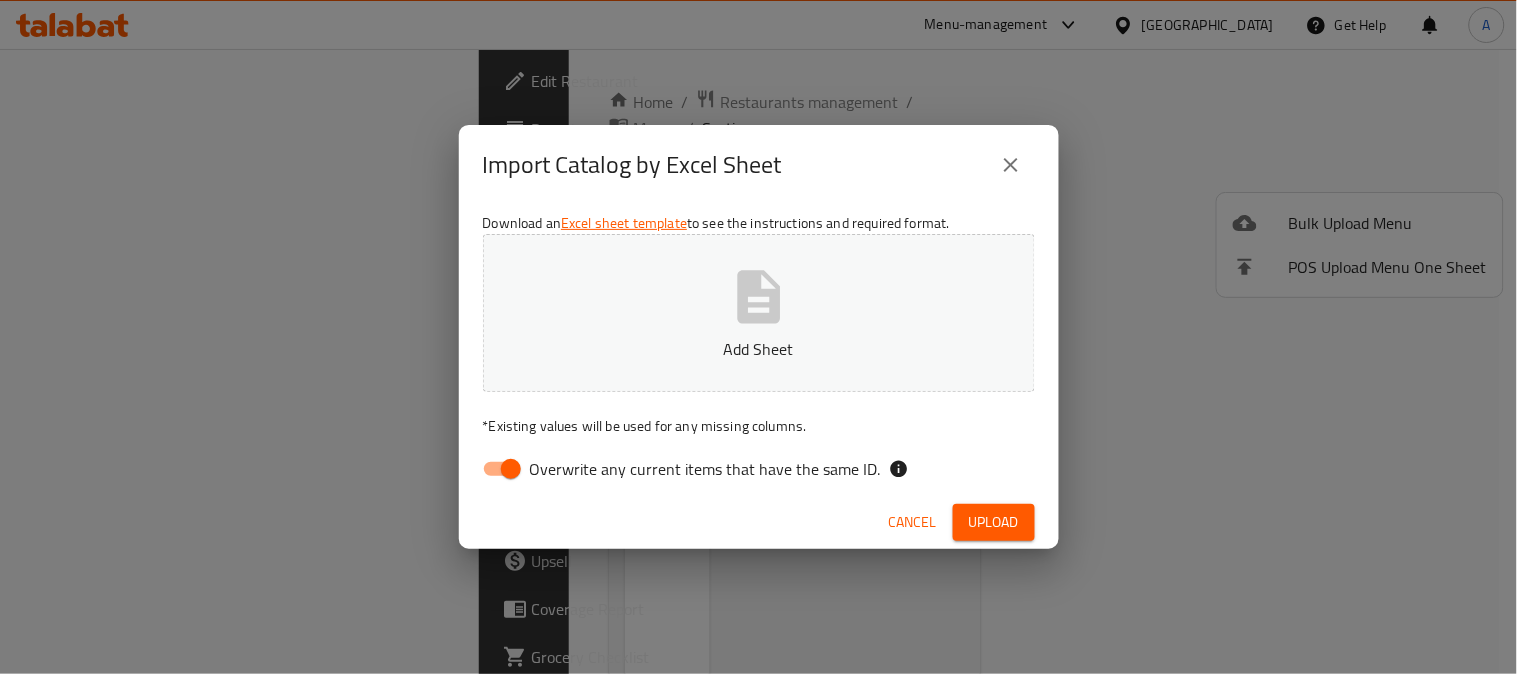 click on "Overwrite any current items that have the same ID." at bounding box center (705, 469) 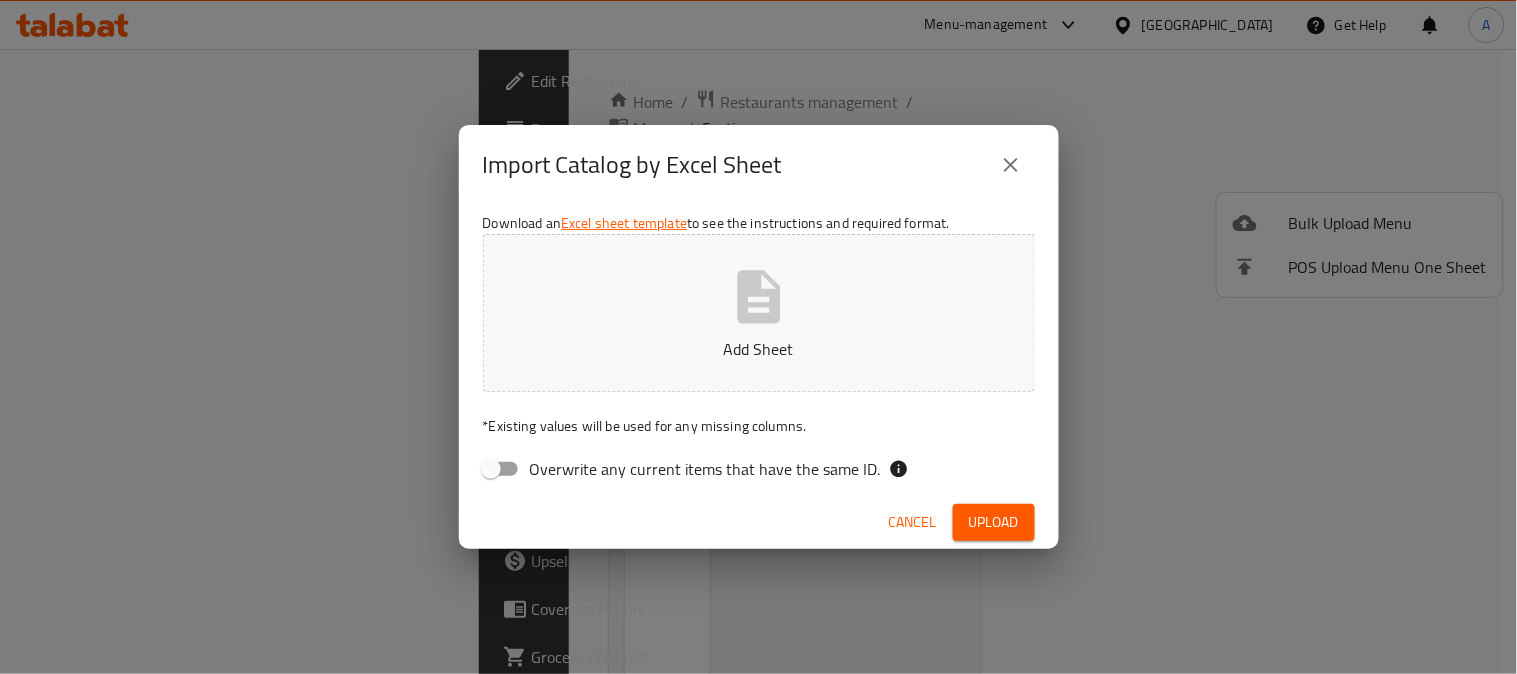 click 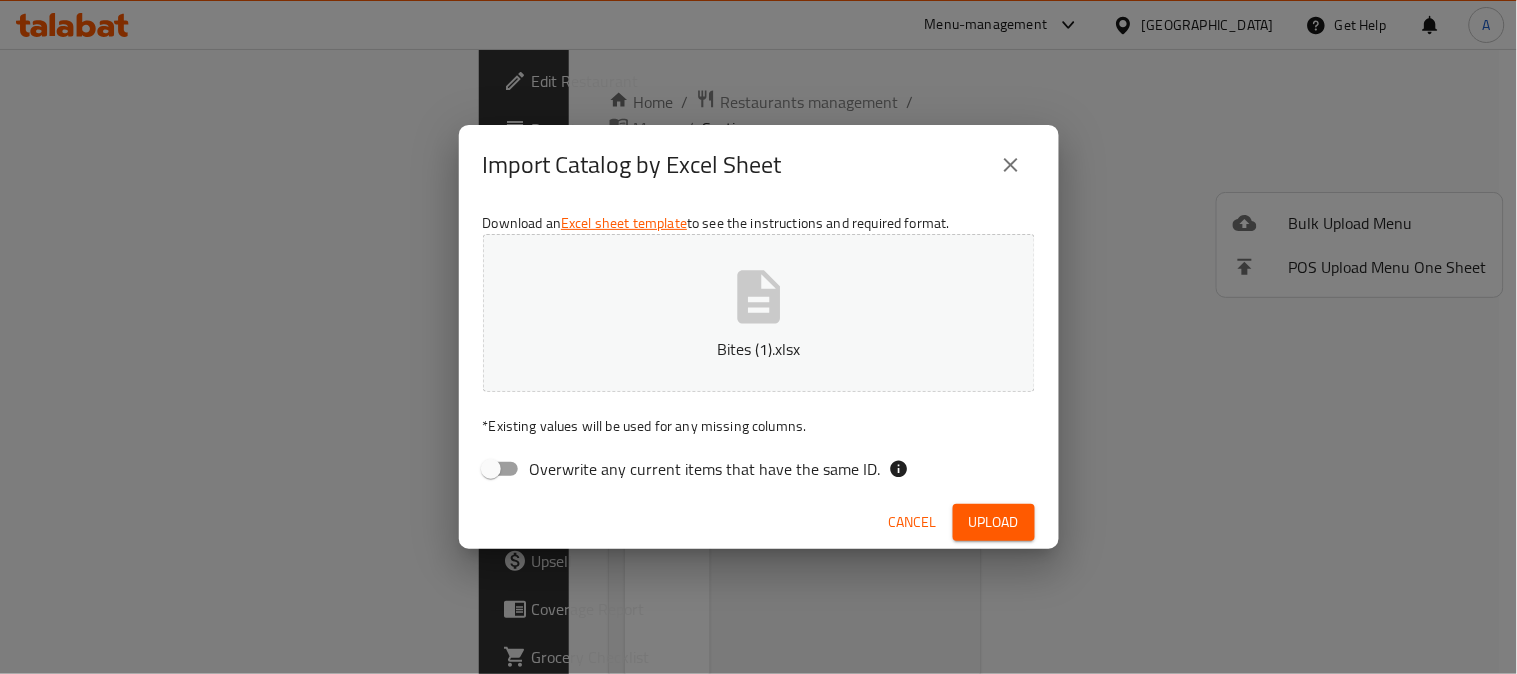 click on "Upload" at bounding box center (994, 522) 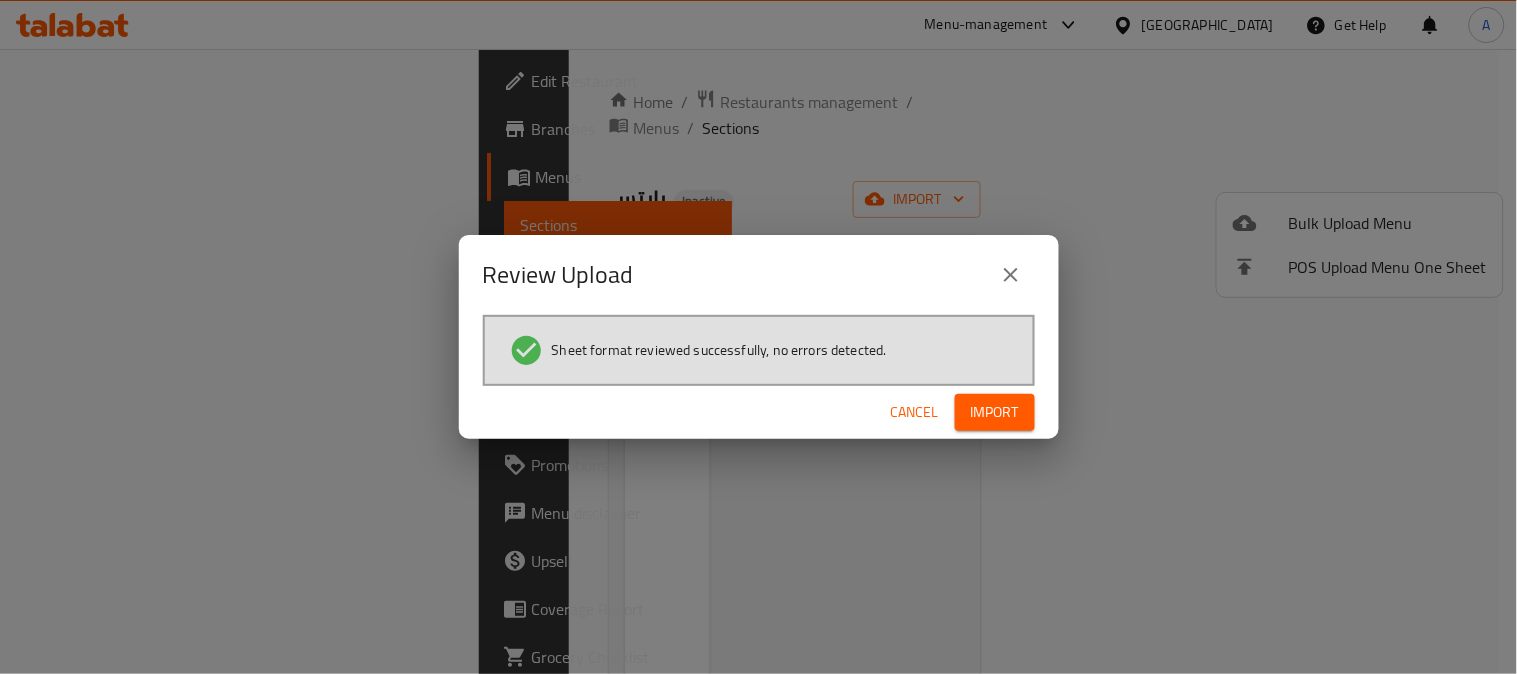 click on "Import" at bounding box center (995, 412) 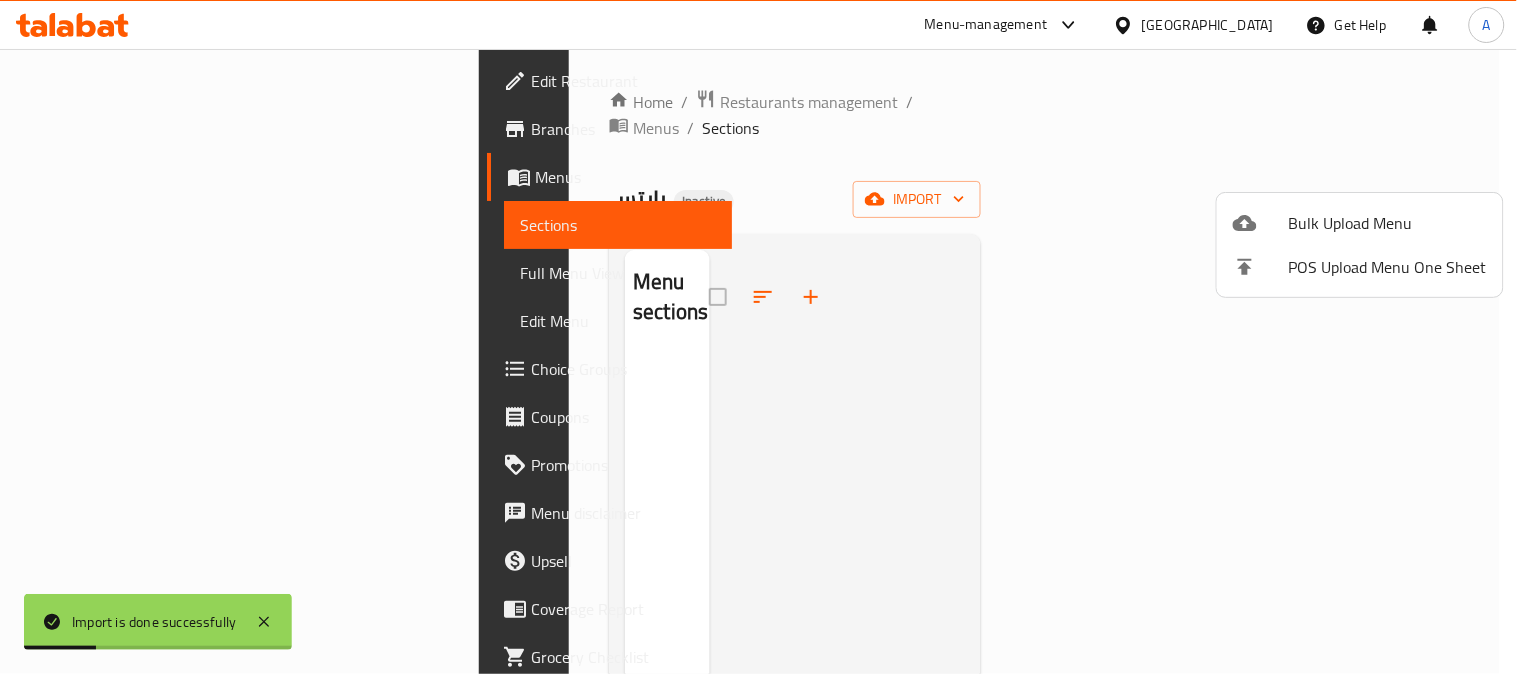 click at bounding box center [758, 337] 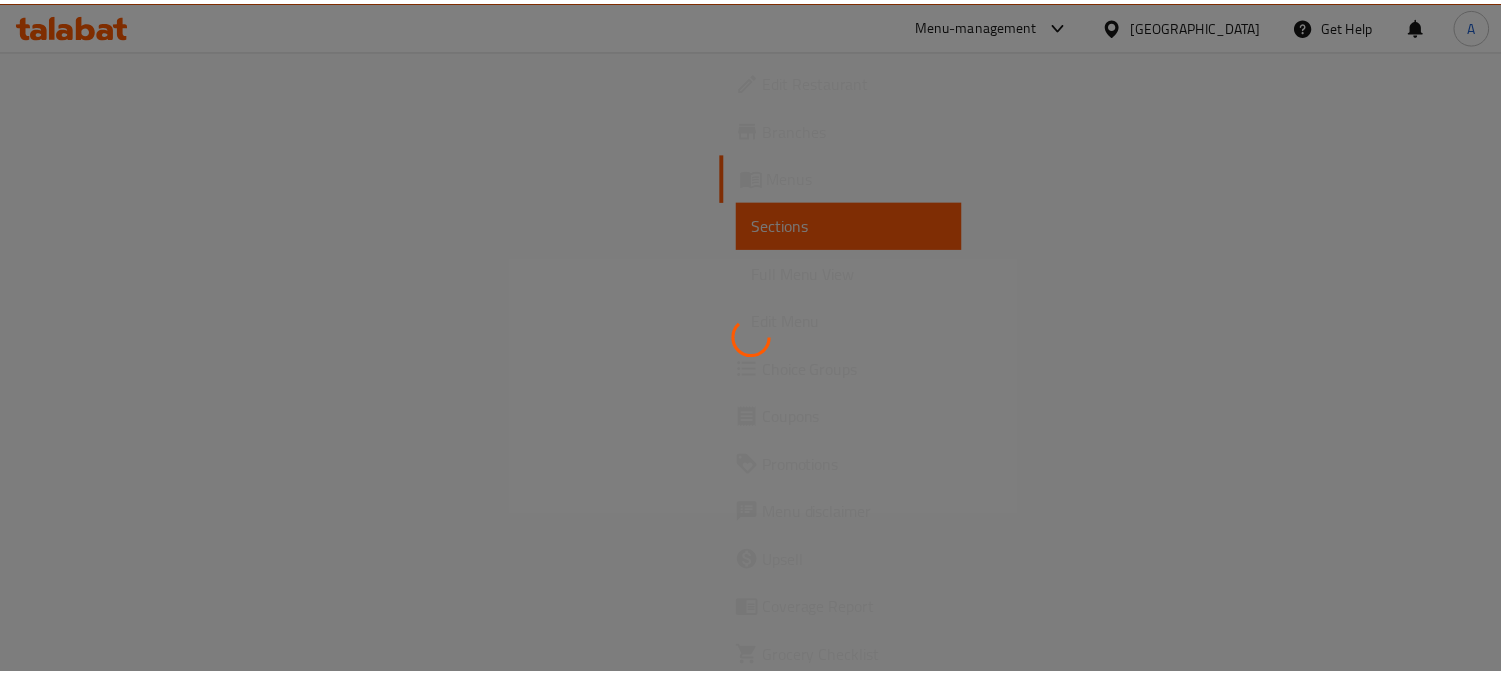 scroll, scrollTop: 0, scrollLeft: 0, axis: both 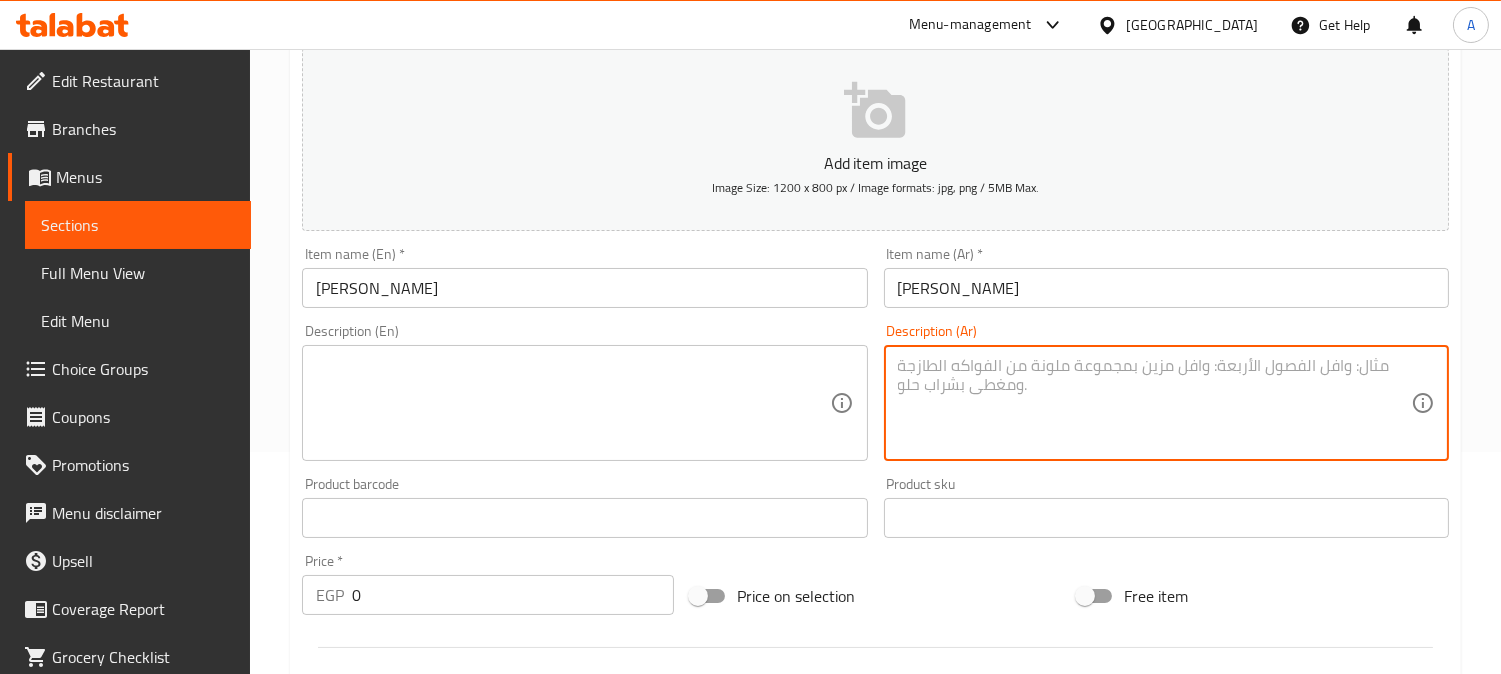 click at bounding box center (1154, 403) 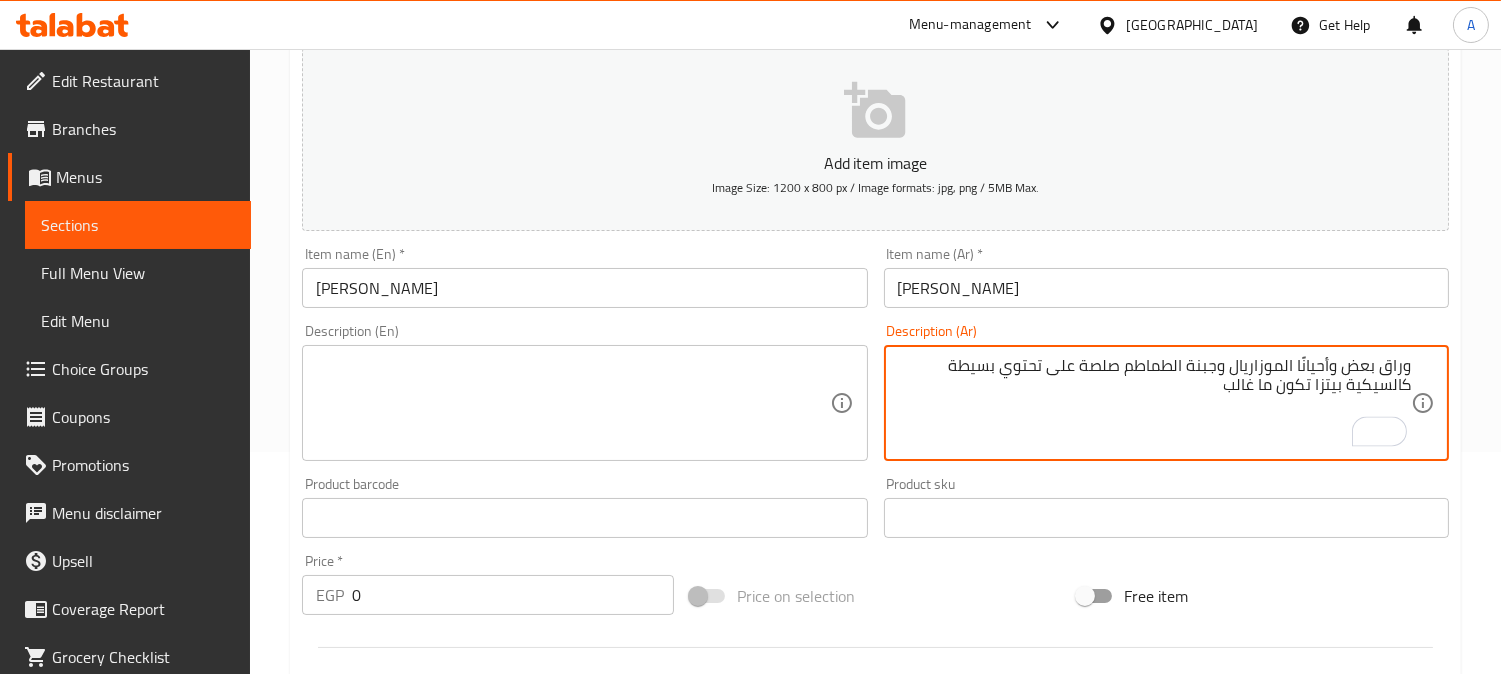 drag, startPoint x: 1142, startPoint y: 380, endPoint x: 1290, endPoint y: 366, distance: 148.66069 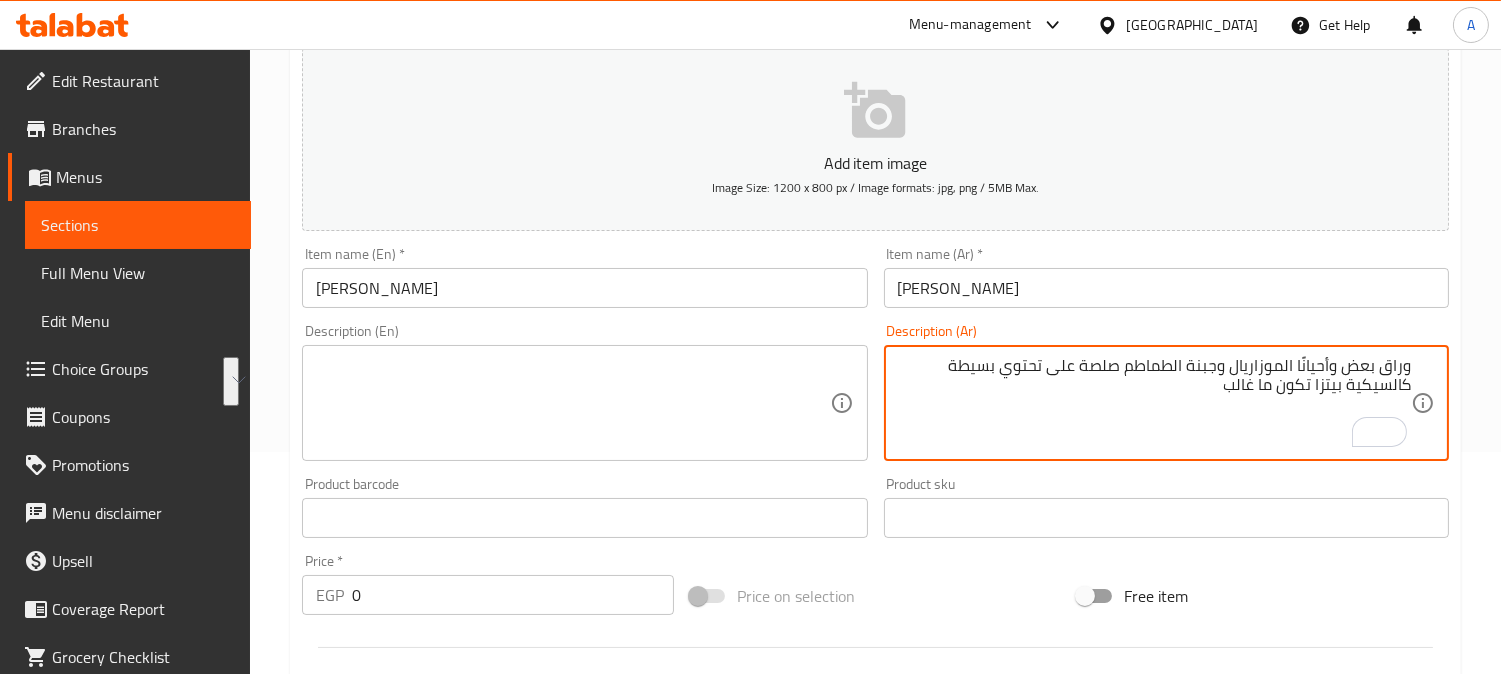 drag, startPoint x: 1205, startPoint y: 390, endPoint x: 1421, endPoint y: 357, distance: 218.50629 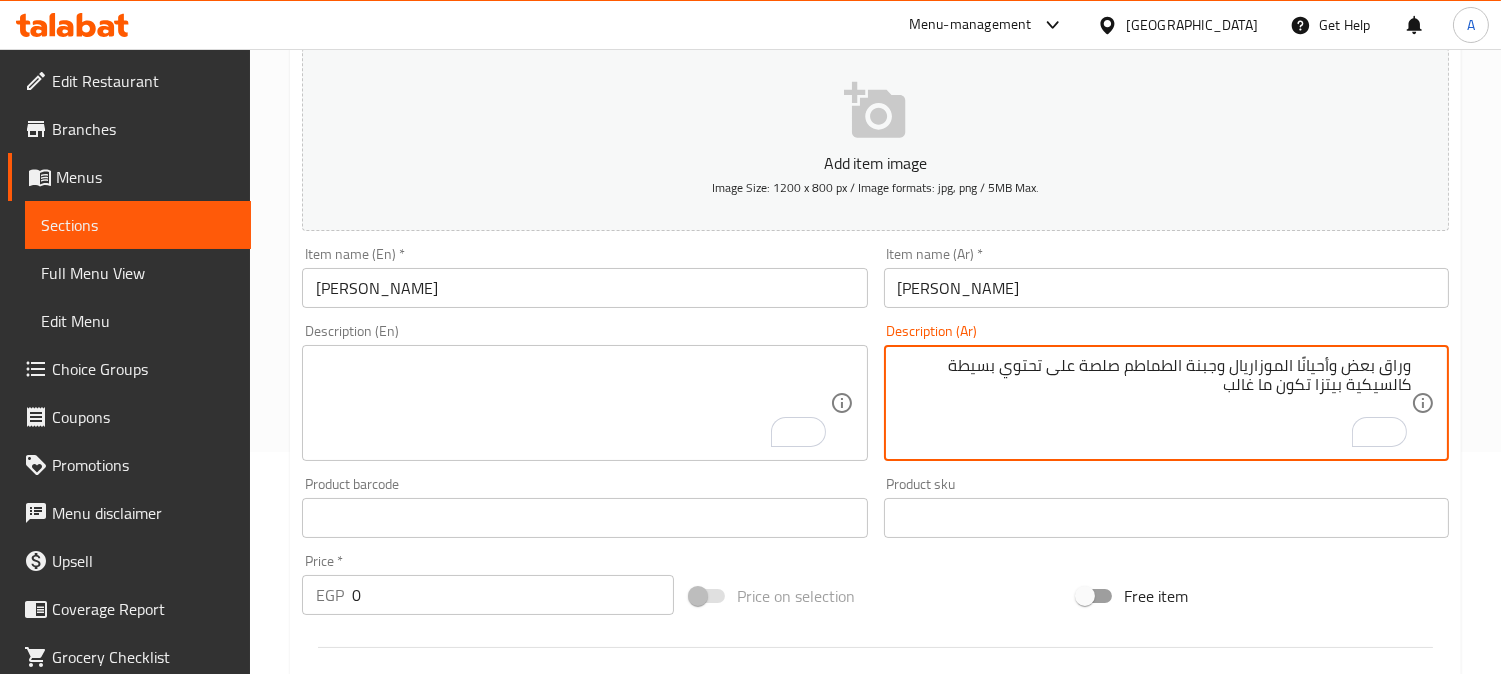 click on "وراق بعض وأحيانًا الموزاريال وجبنة الطماطم صلصة على تحتوي بسيطة كالسيكية بيتزا تكون ما غالب" at bounding box center (1154, 403) 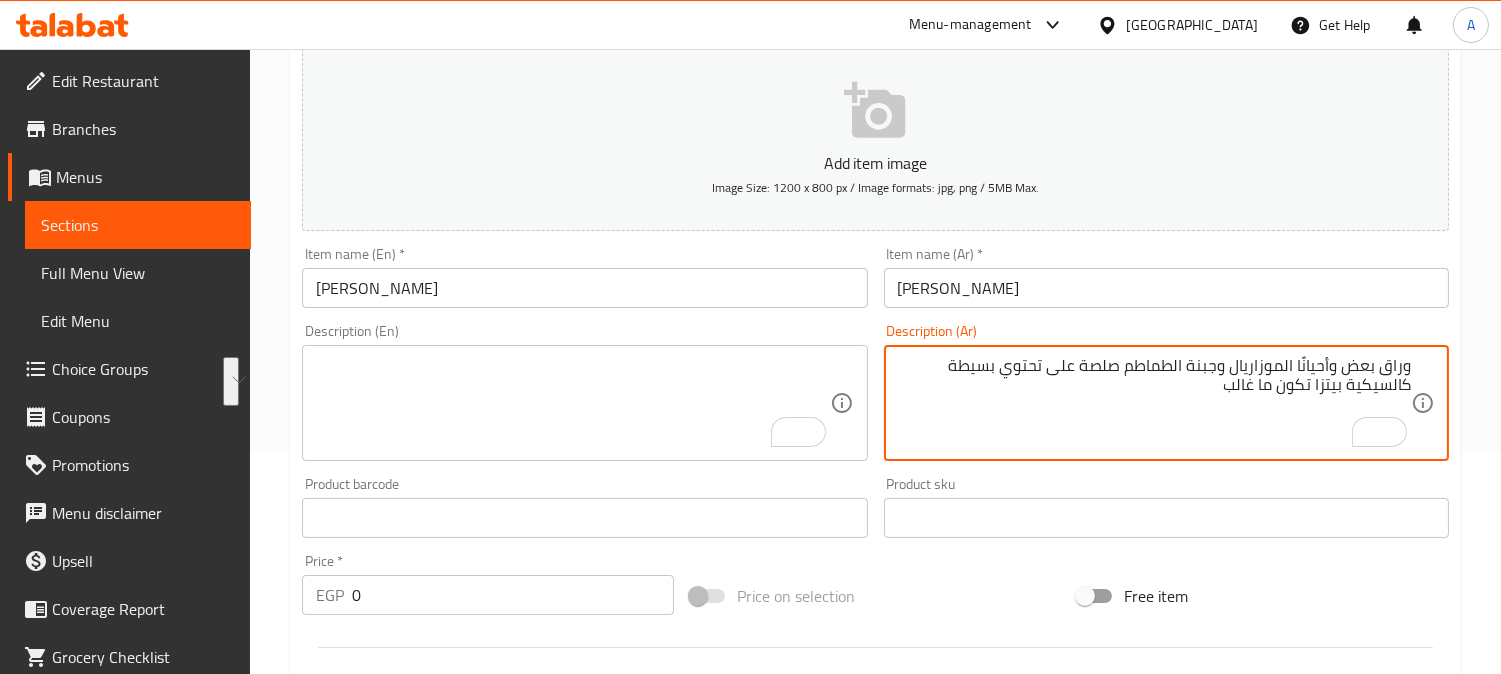 click on "وراق بعض وأحيانًا الموزاريال وجبنة الطماطم صلصة على تحتوي بسيطة كالسيكية بيتزا تكون ما غالب" at bounding box center (1154, 403) 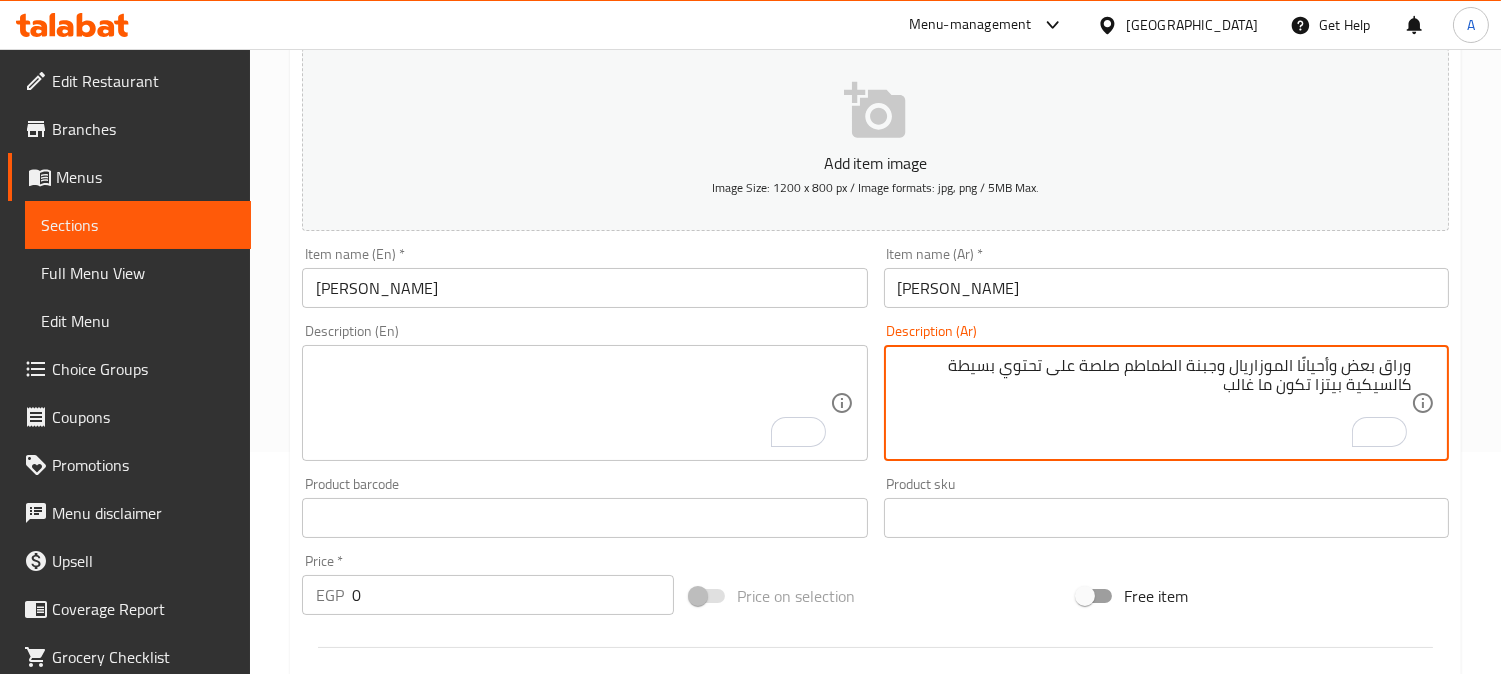 click on "وراق بعض وأحيانًا الموزاريال وجبنة الطماطم صلصة على تحتوي بسيطة كالسيكية بيتزا تكون ما غالب" at bounding box center (1154, 403) 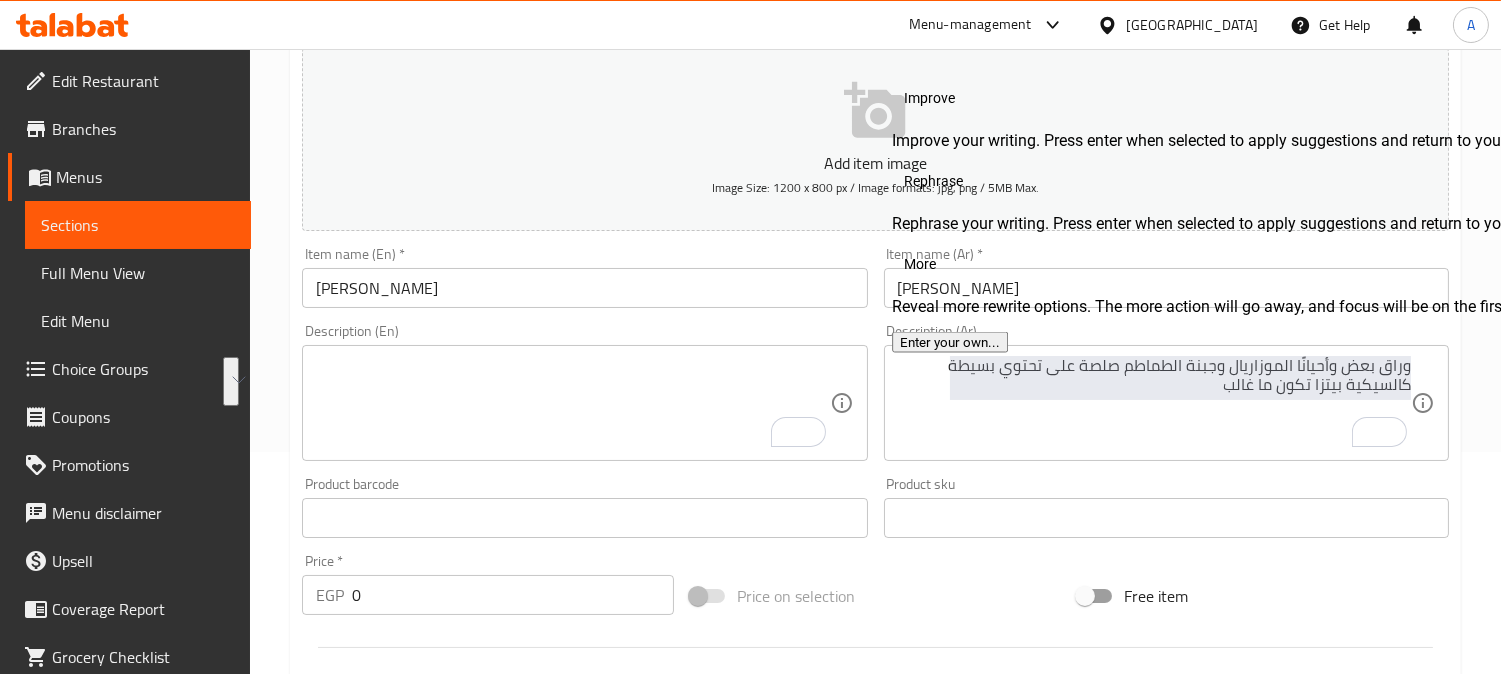 click 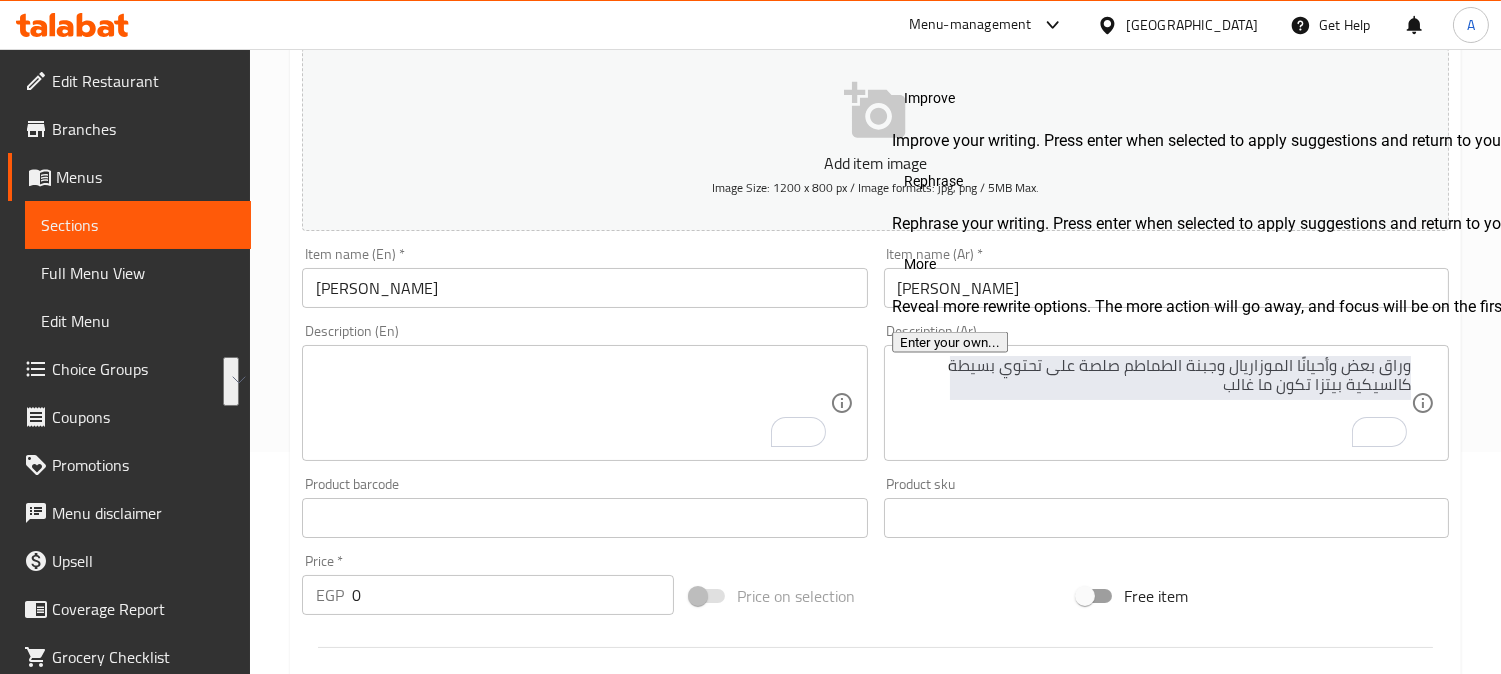 click on "Home / Restaurants management / Menus / Sections / item / update Pizza  section Update Margherita Pizza Add item image Image Size: 1200 x 800 px / Image formats: jpg, png / 5MB Max. Item name (En)   * Margherita Pizza Item name (En)  * Item name (Ar)   * بيتزا مارجريتا Item name (Ar)  * Description (En) Description (En) Description (Ar) وراق بعض وأحيانًا الموزاريال وجبنة الطماطم صلصة على تحتوي بسيطة كالسيكية بيتزا تكون ما غالب Description (Ar) Product barcode Product barcode Product sku Product sku Price   * EGP 0 Price  * Price on selection Free item Start Date Start Date End Date End Date Available Days SU MO TU WE TH FR SA Available from ​ ​ Available to ​ ​ Status Active Inactive Exclude from GEM Variations & Choices Choose Size (ID: 1070190428) Min 1  ,  Max 1 Name (En) Choose Size Name (En) Name (Ar) اختر الحجم Name (Ar) Min 1 Min Max 1 Max Medium (ID: 2200116395) 155   EGP Name (En) Price" at bounding box center (875, 560) 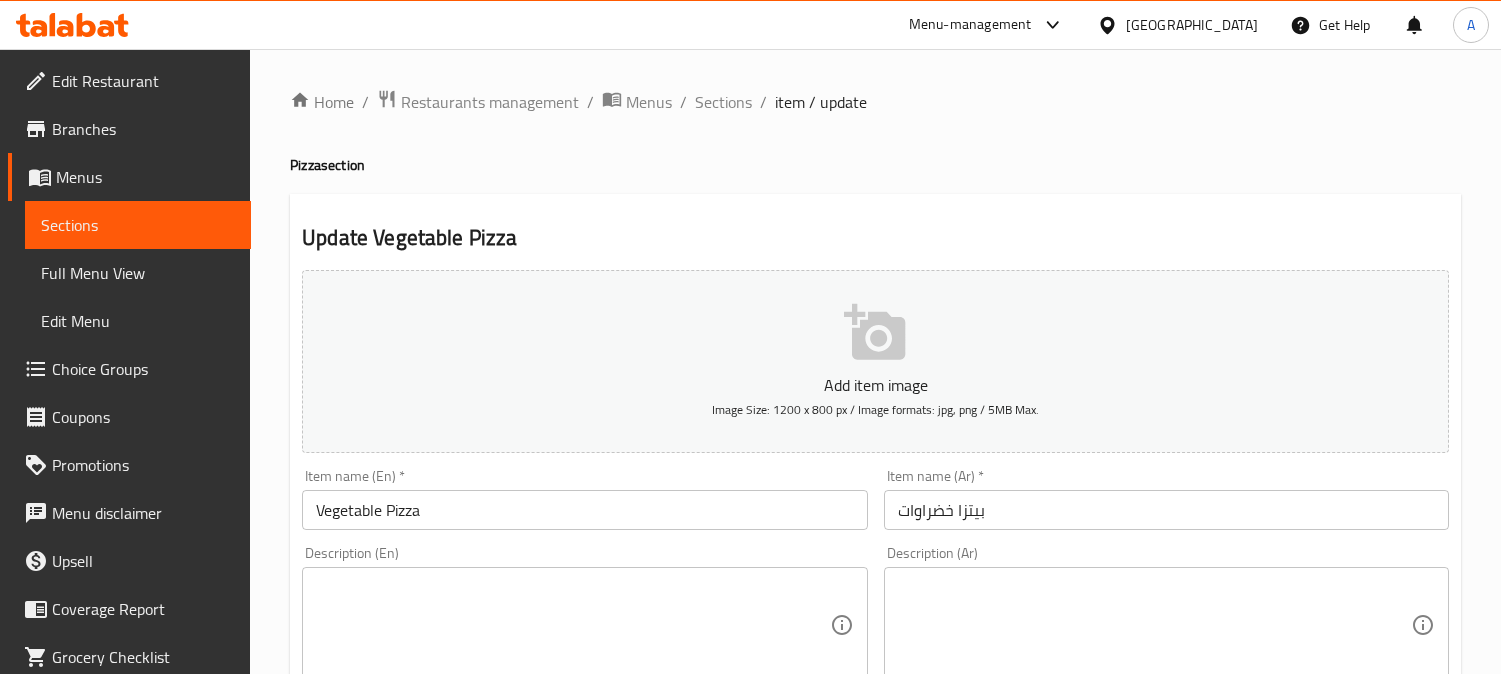 scroll, scrollTop: 0, scrollLeft: 0, axis: both 